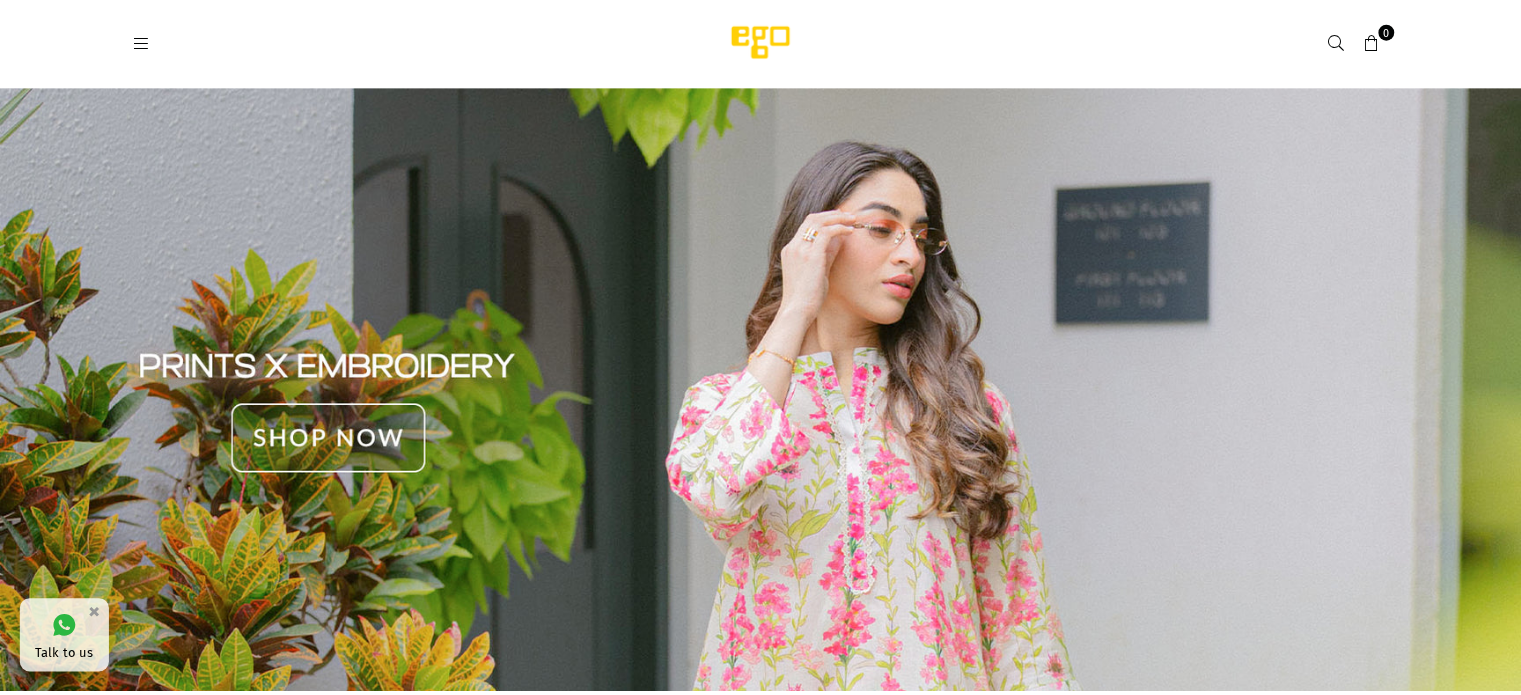 scroll, scrollTop: 0, scrollLeft: 0, axis: both 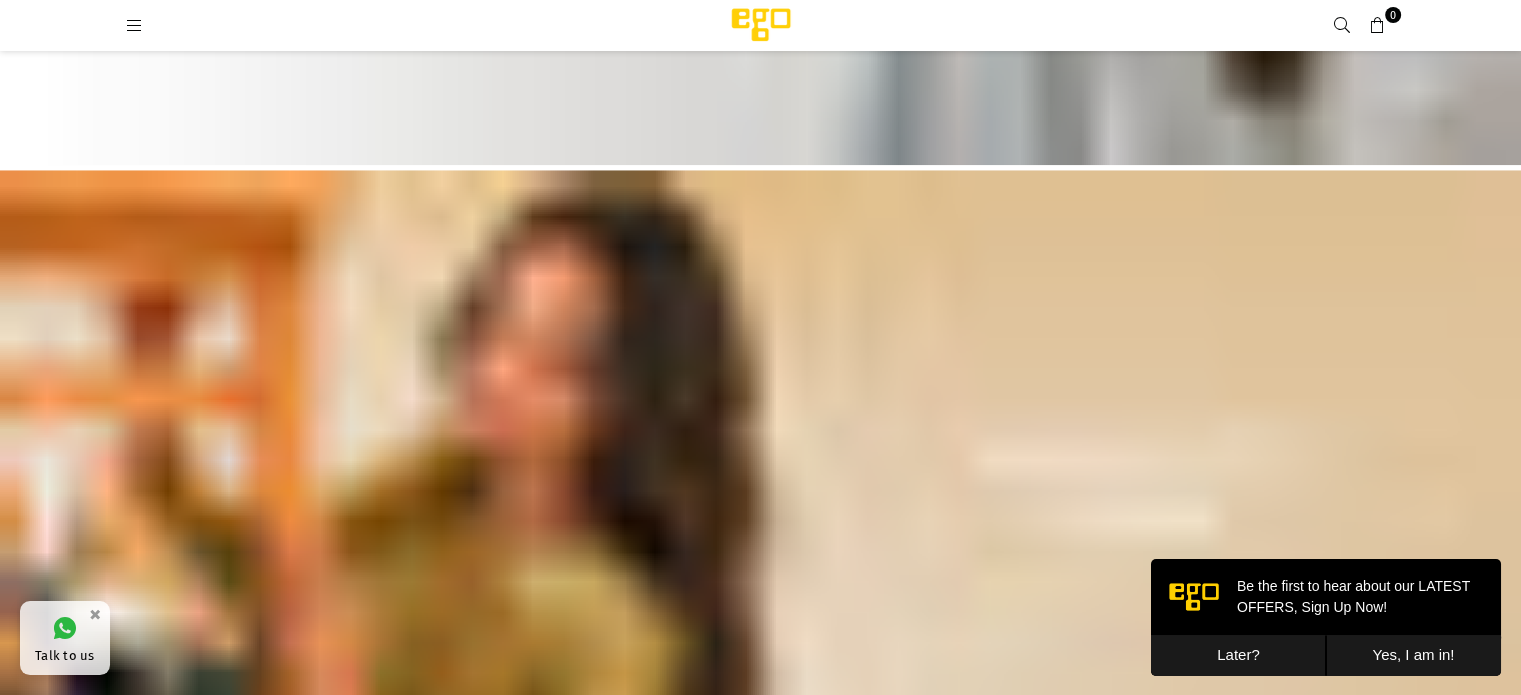 drag, startPoint x: 1534, startPoint y: 57, endPoint x: 1535, endPoint y: 274, distance: 217.0023 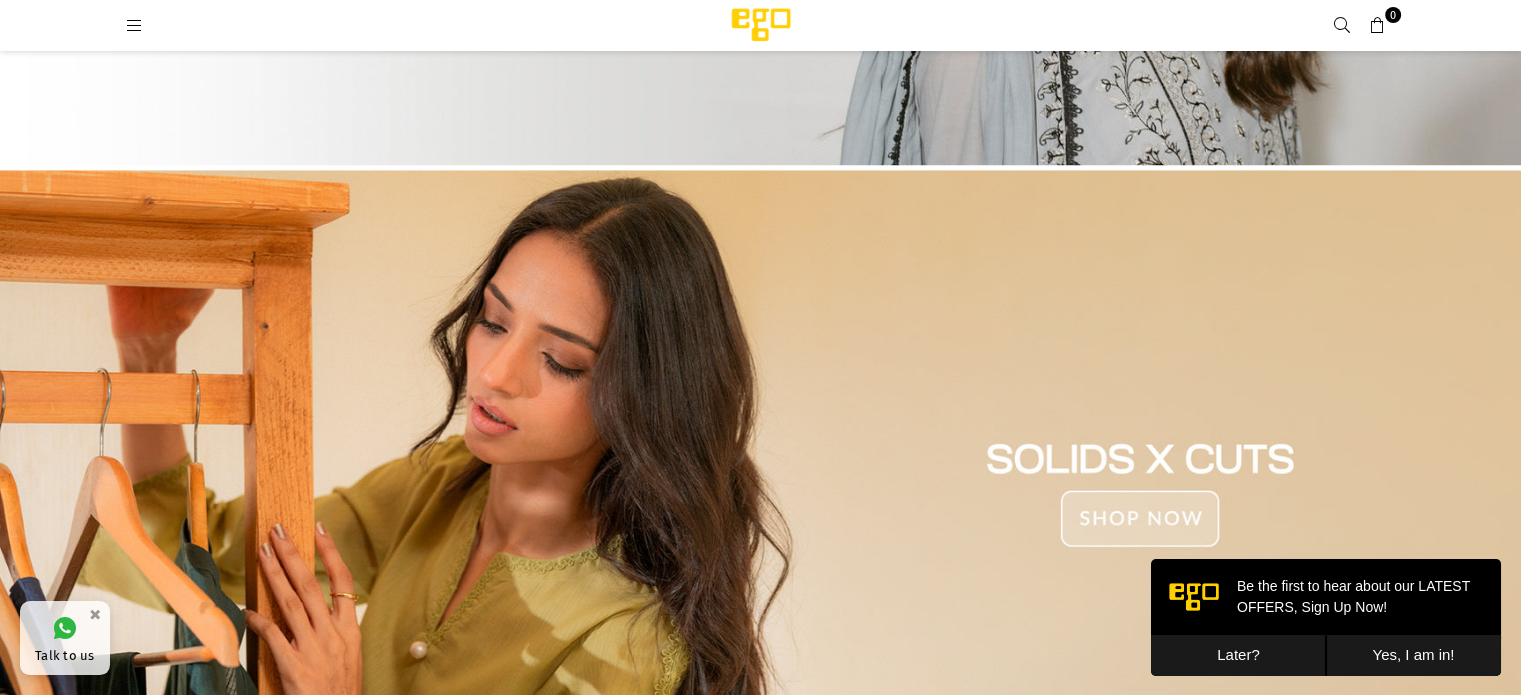 click on "Ego
0    MENU
New Arrivals   Ready to wear   2 PIECE | 3 PIECE All Casuals All Luxury Diva Core Monzene Pulse Boho Soul Unstitched   Little EGO GIRLS 2 TO 8 YEARS   Soul LUXURY WEAR   EDGE Always ready to surprise you   LUXURY WEAR   Accessories   Bottoms Wraps Inner SALE   LOGIN Register Now
Office Address : Zamzama Boulevard , DHA Phase 5, Karachi Phone : (021)37130277 Email  : cs@wearego.com   Stay Connected   Facebook     Pinterest     Instagram     YouTube     TikTok                                                                         Whatsapp       INFORMATION Return And Exchange Policy Privacy Policy FAQs Contact Us Store Details Blogs NEWSLETTER Enter your email to receive regular updates Subscribe   © 2025 Wear EGO. All Rights Reserved |
YOUR CART (0)   You don't have any items in your cart. Continue shopping   Loading...   SUBTOTAL   Rs.0 PKR Shipping" at bounding box center (760, 629) 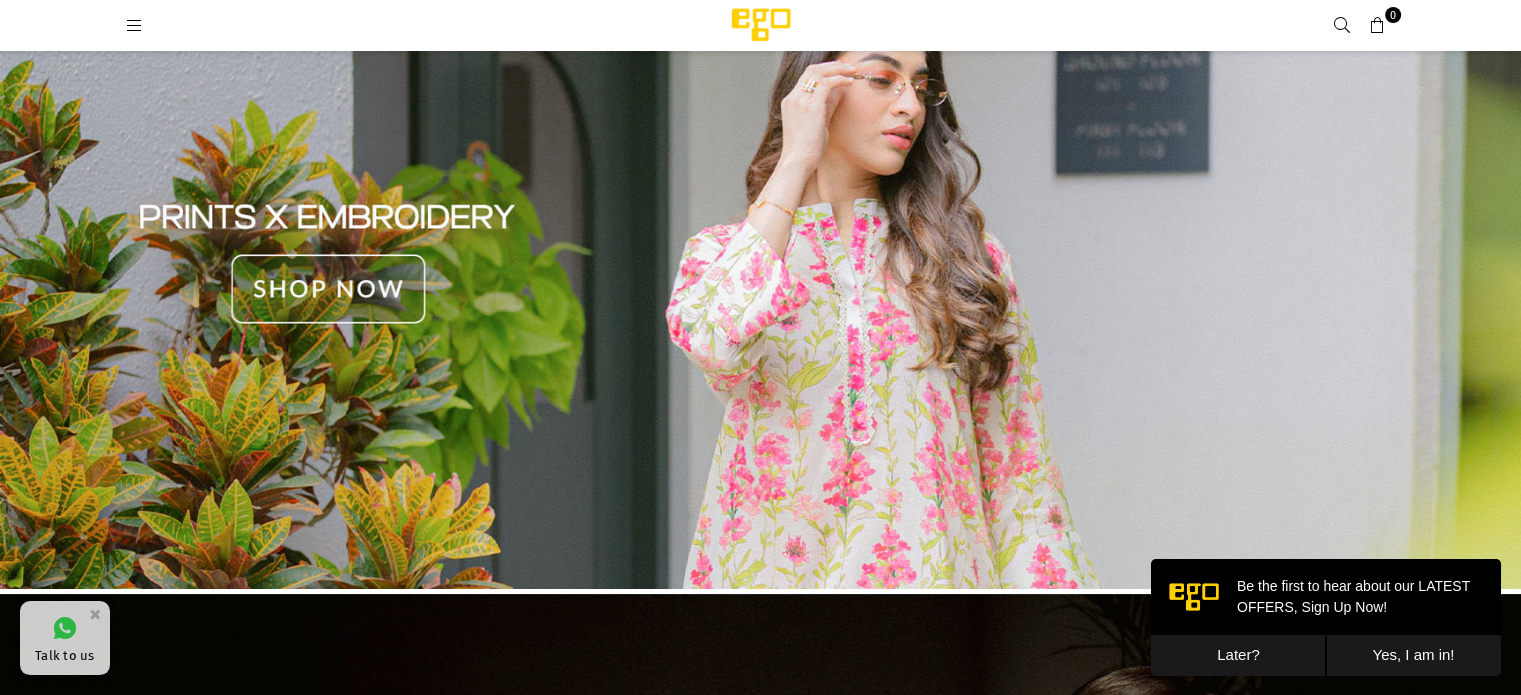 scroll, scrollTop: 0, scrollLeft: 0, axis: both 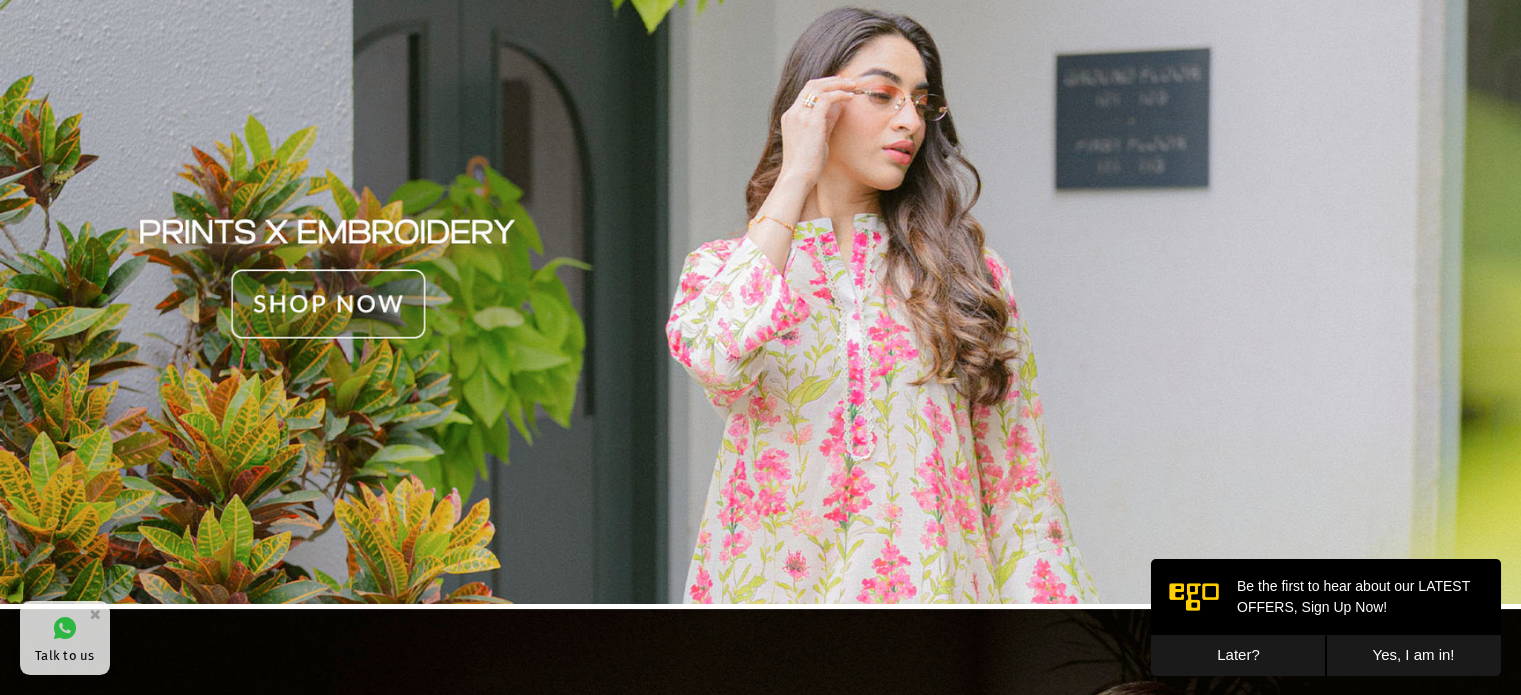 click at bounding box center [760, 279] 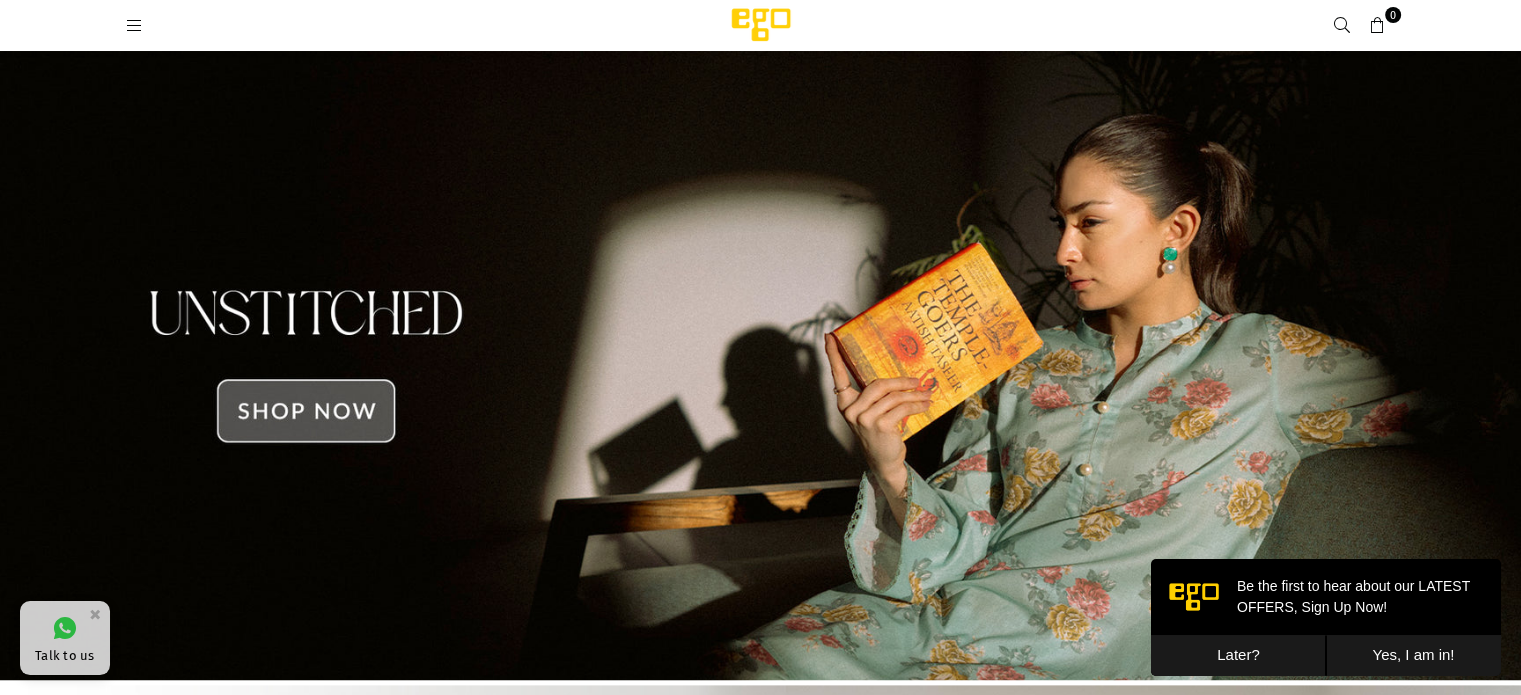 scroll, scrollTop: 686, scrollLeft: 0, axis: vertical 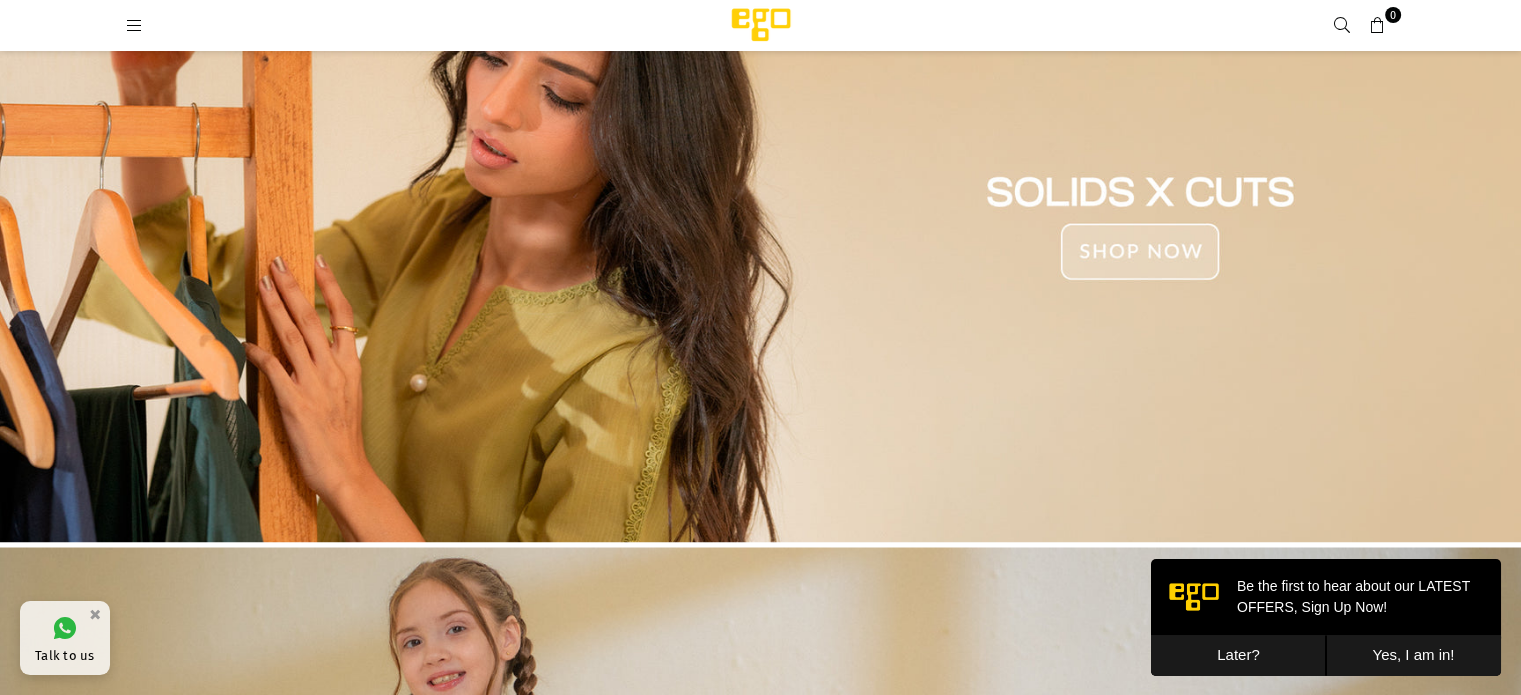 click at bounding box center (760, 228) 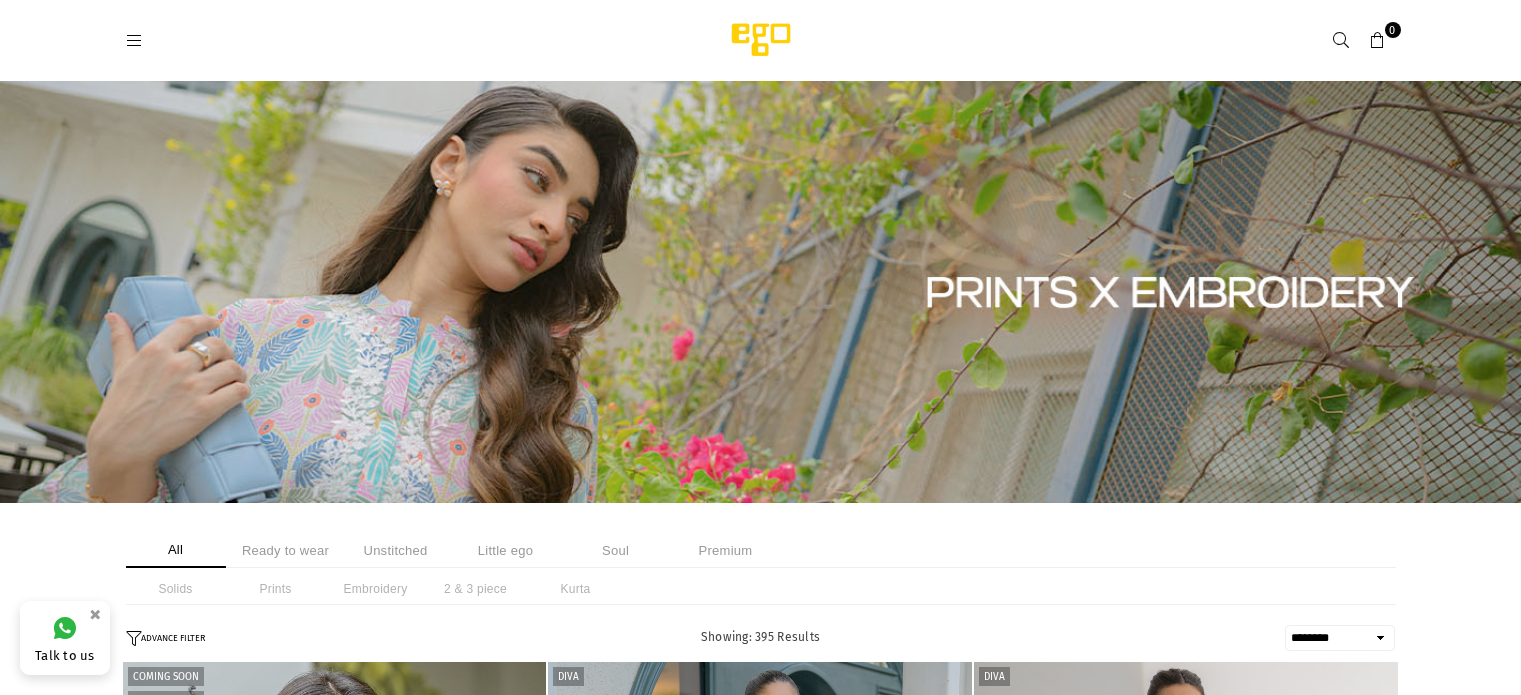 select on "******" 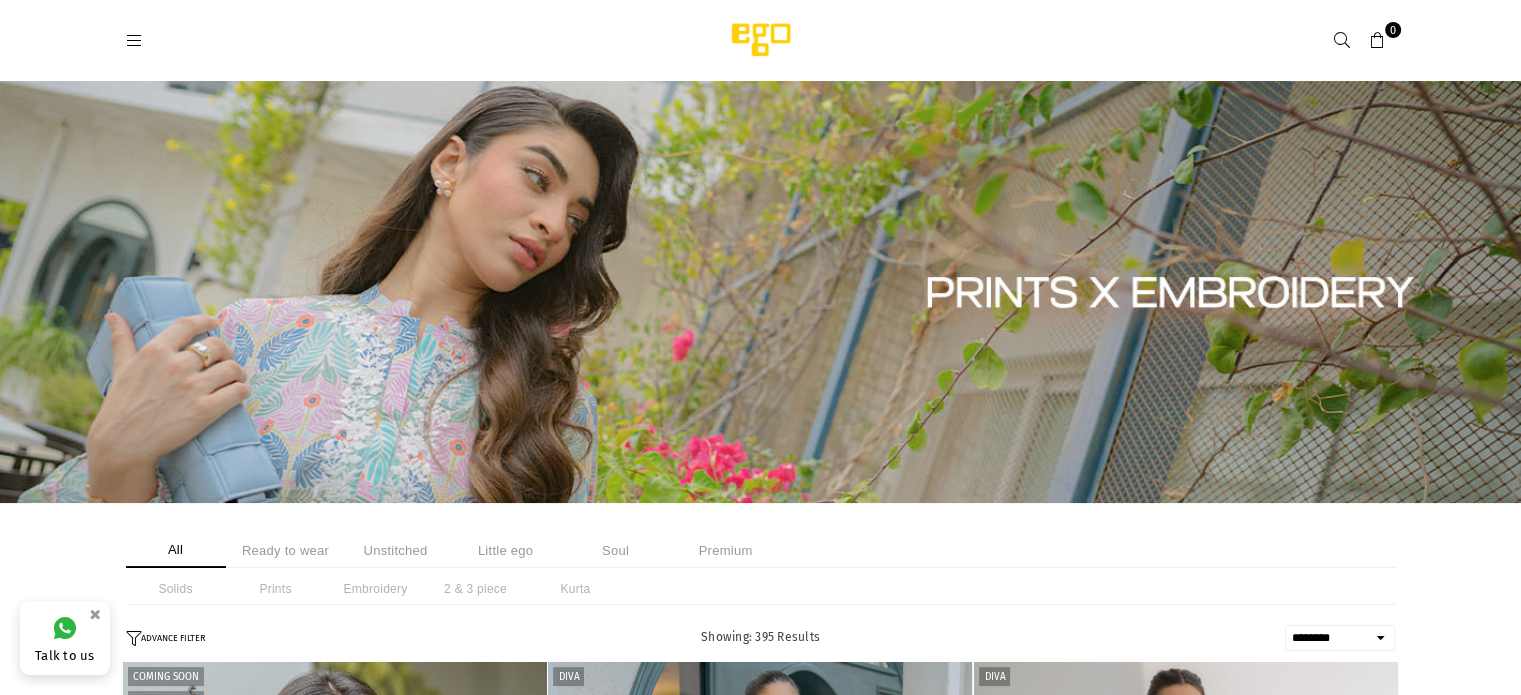 scroll, scrollTop: 0, scrollLeft: 0, axis: both 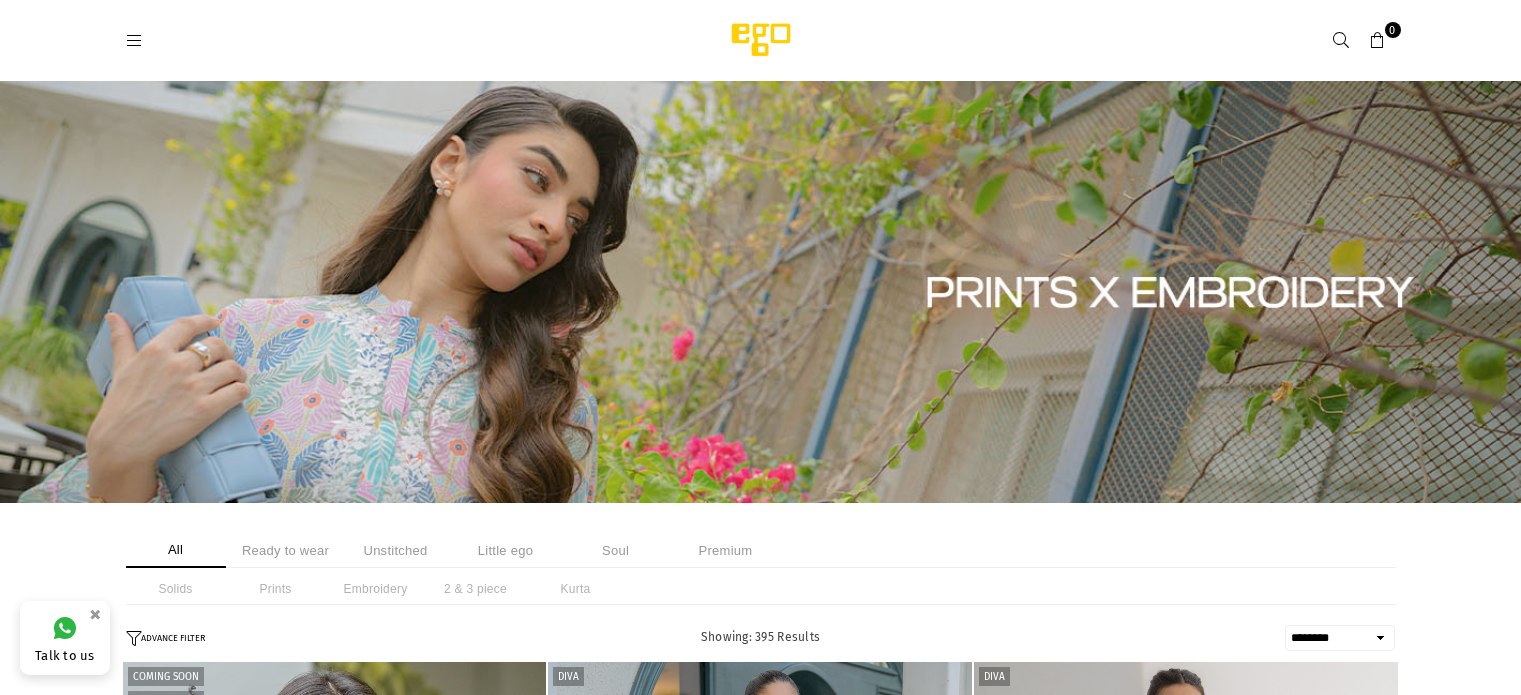 select on "******" 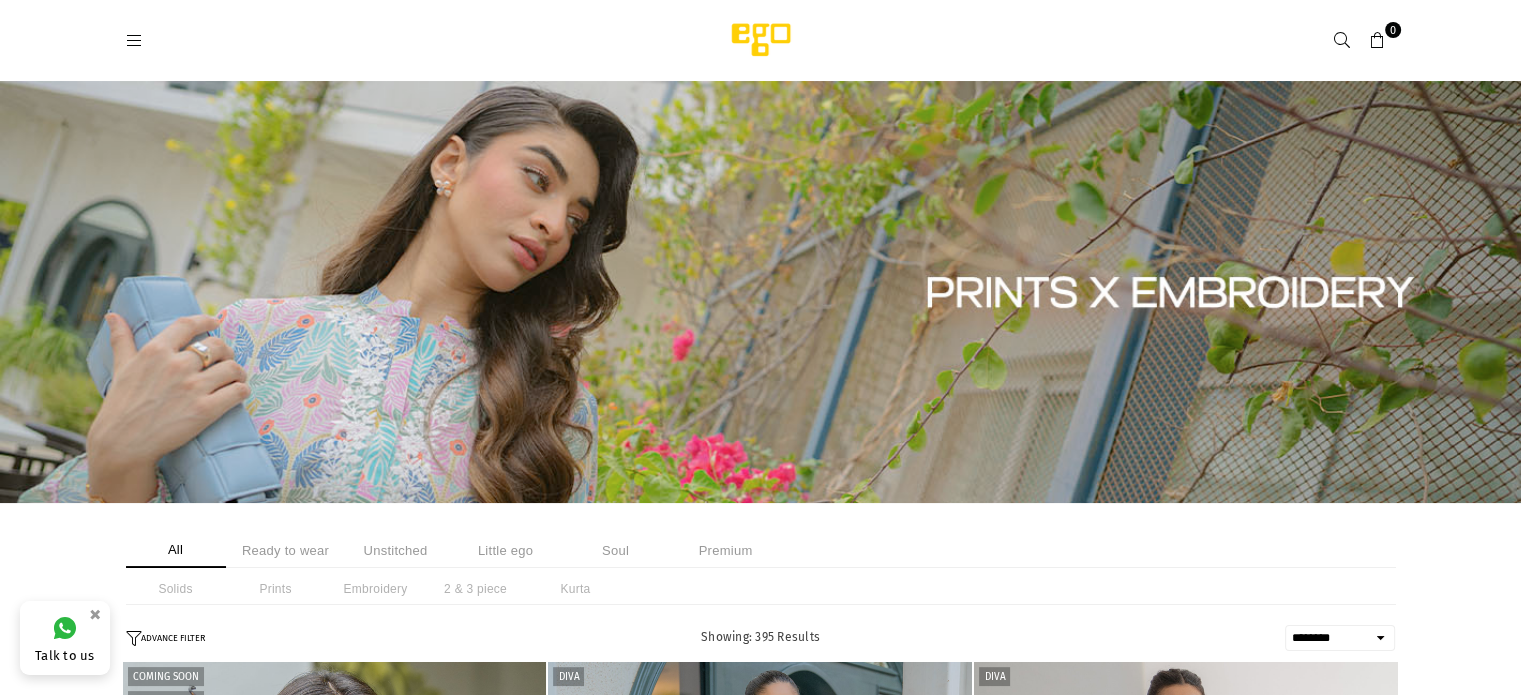 scroll, scrollTop: 0, scrollLeft: 0, axis: both 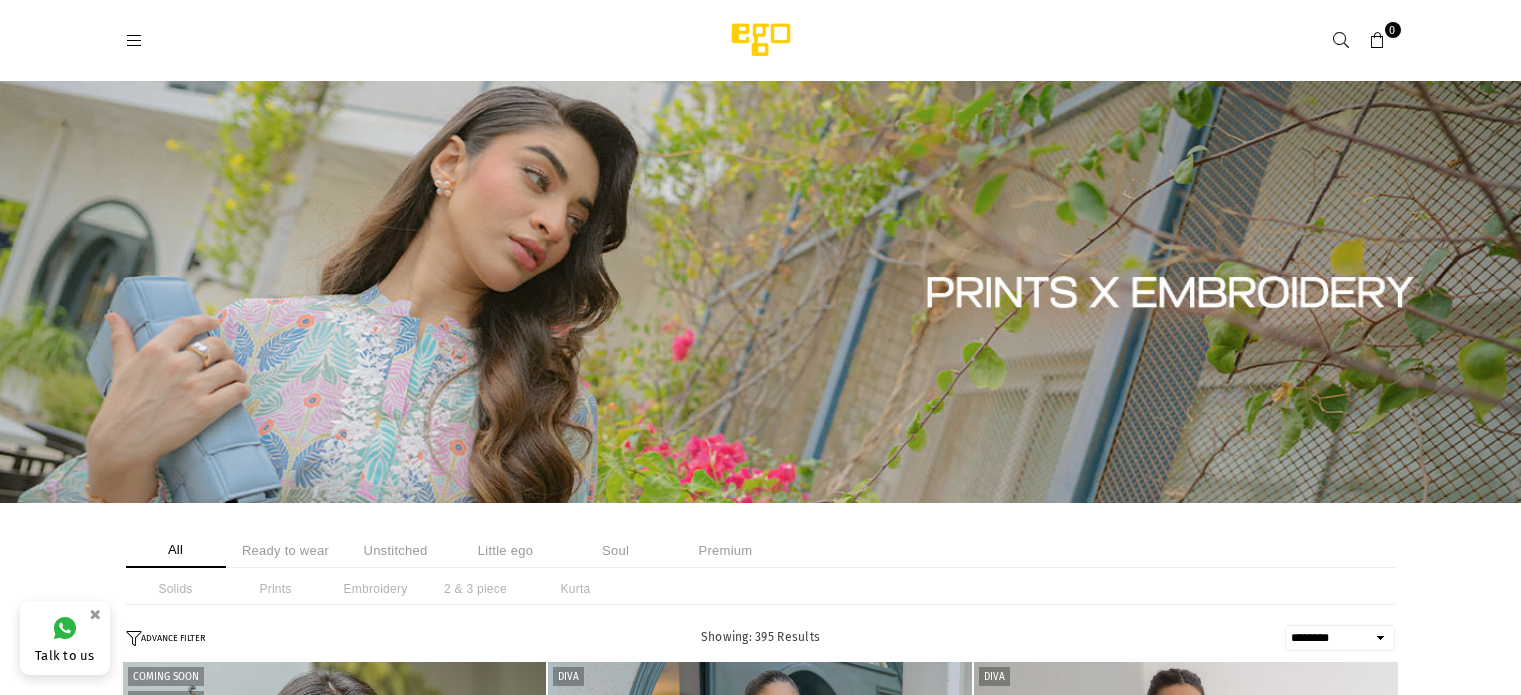 select on "******" 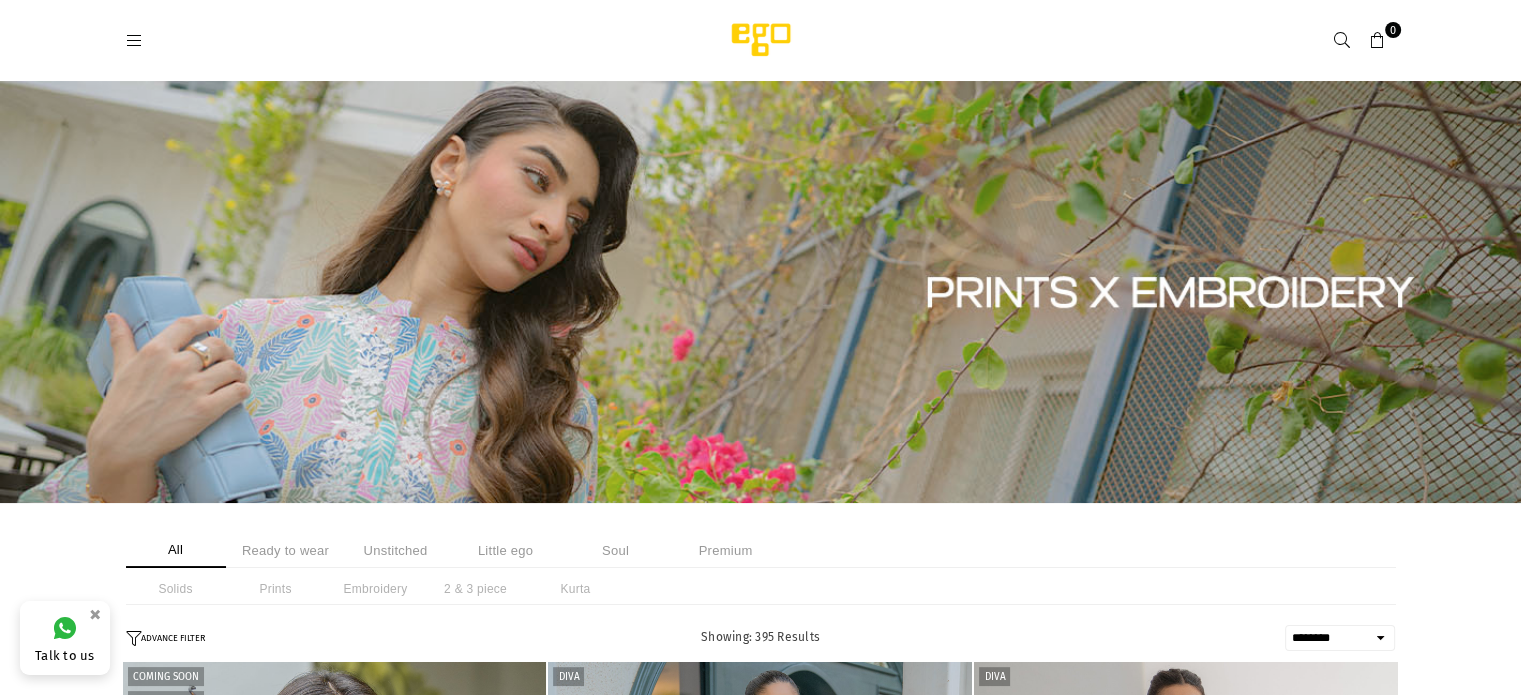 scroll, scrollTop: 0, scrollLeft: 0, axis: both 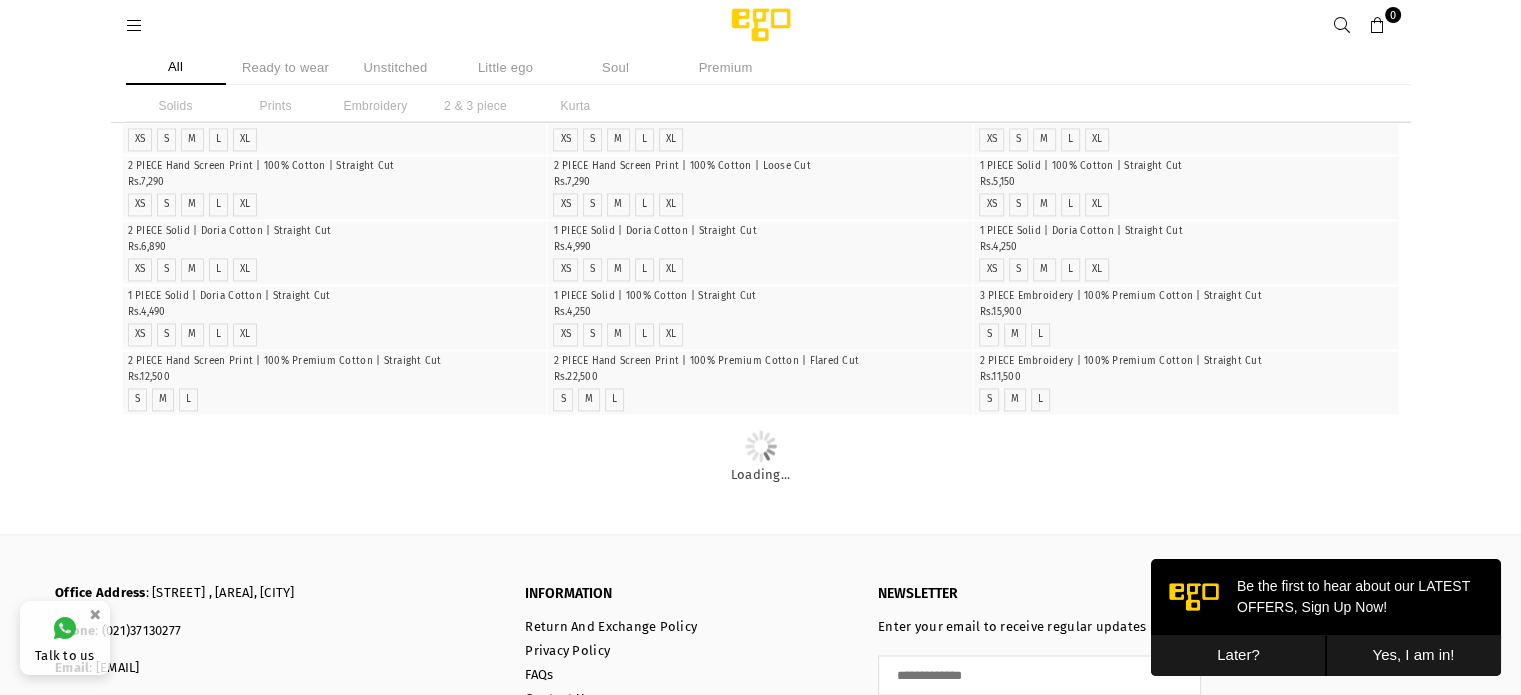 click on "Later?" at bounding box center (1238, 655) 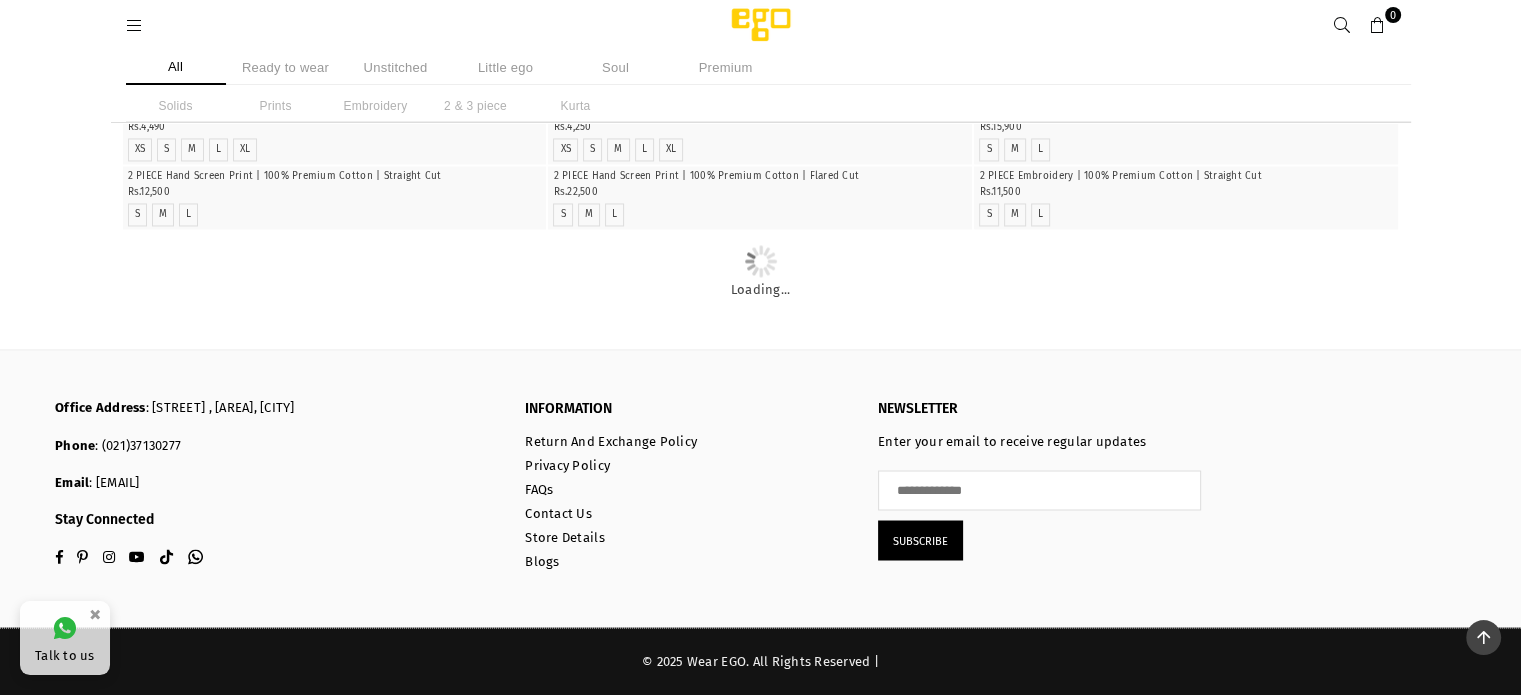 scroll, scrollTop: 3672, scrollLeft: 0, axis: vertical 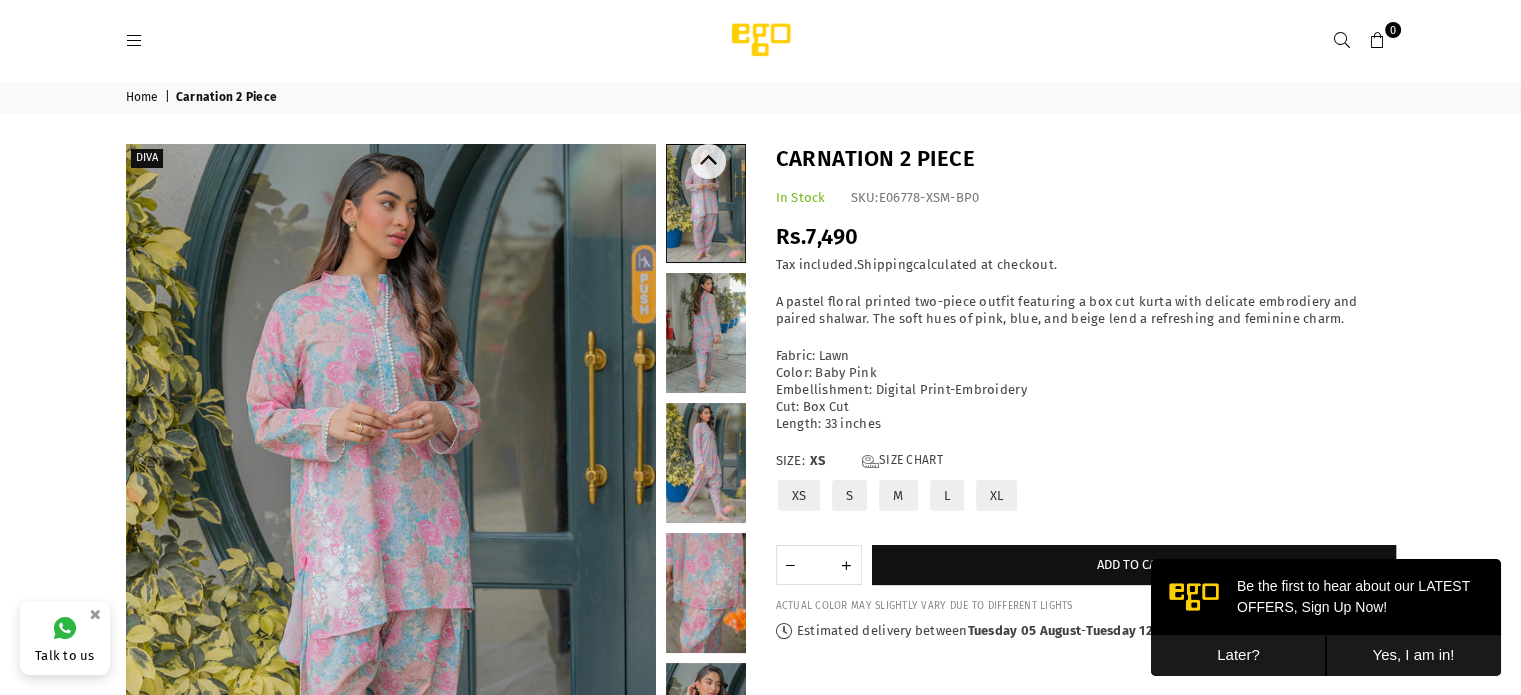 click at bounding box center (706, 333) 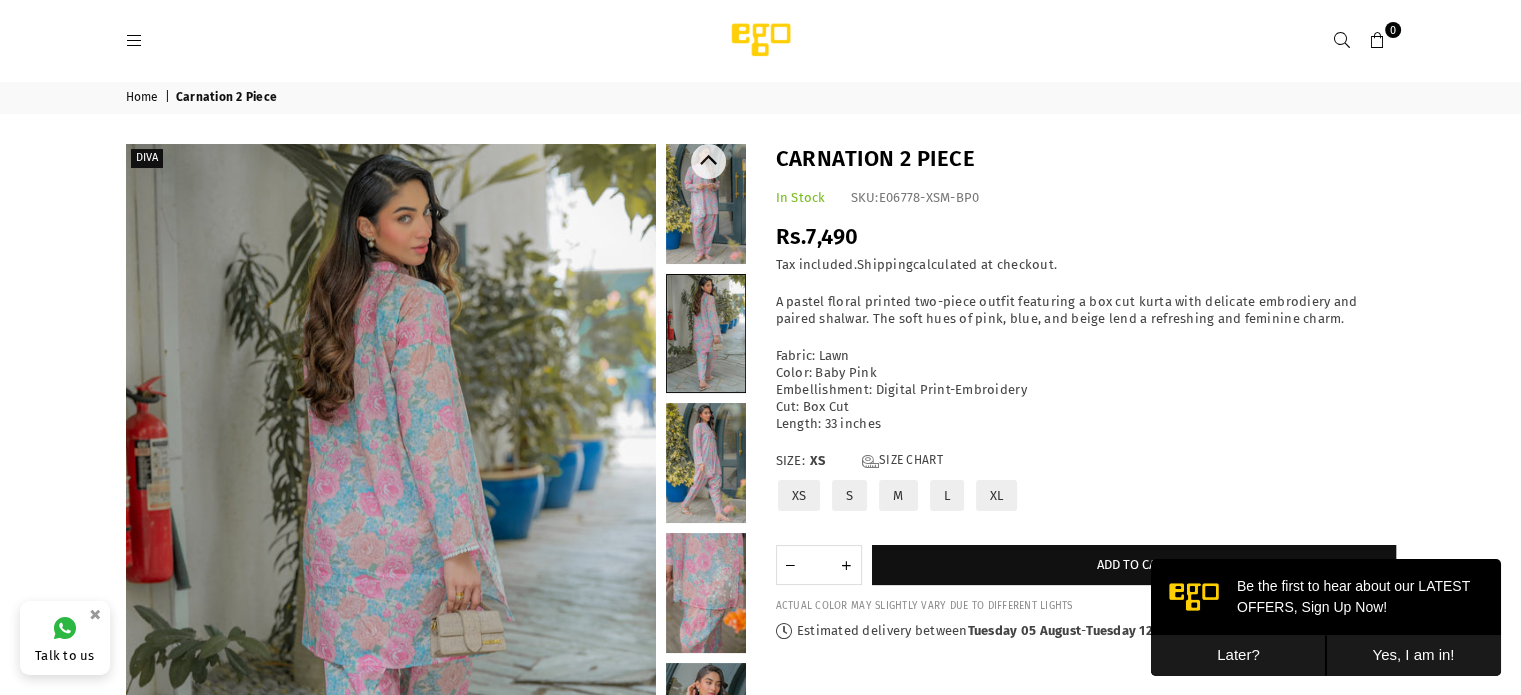 click at bounding box center (706, 463) 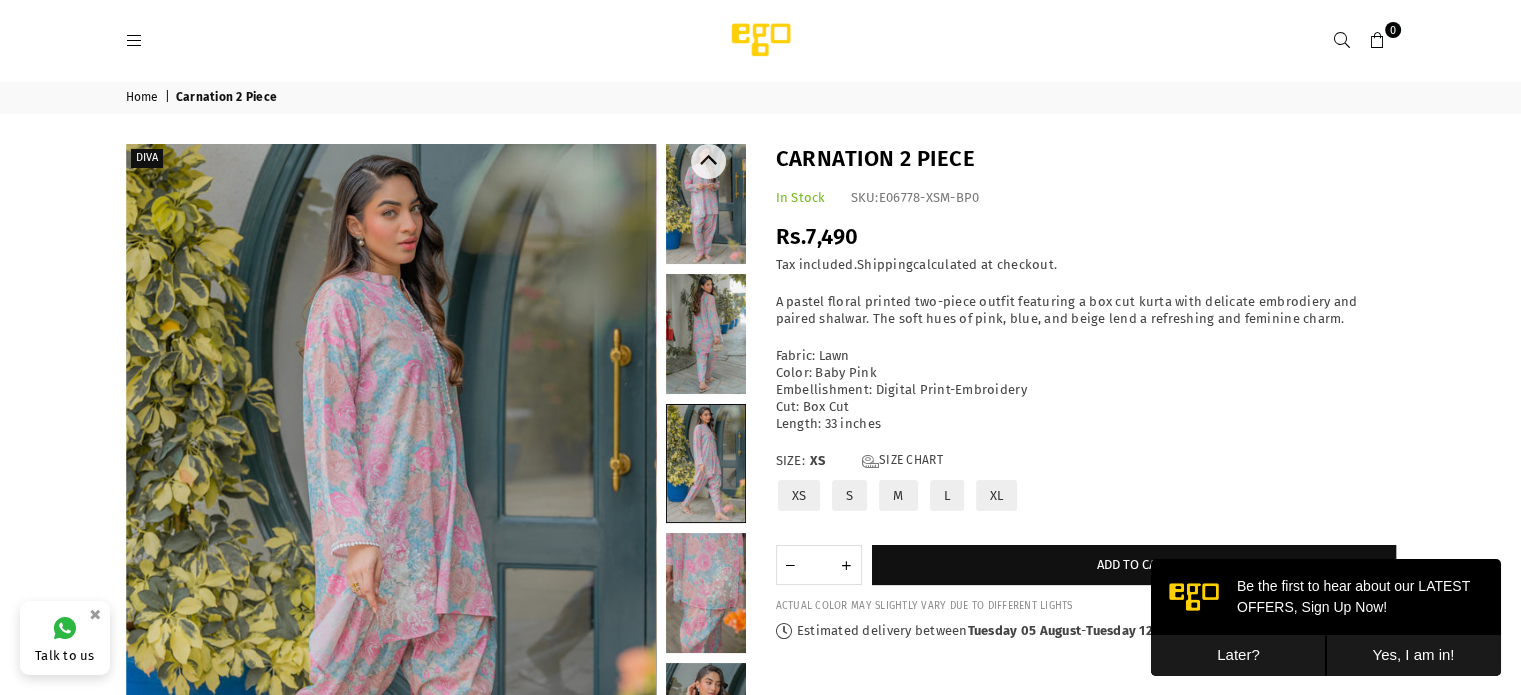 click at bounding box center [706, 593] 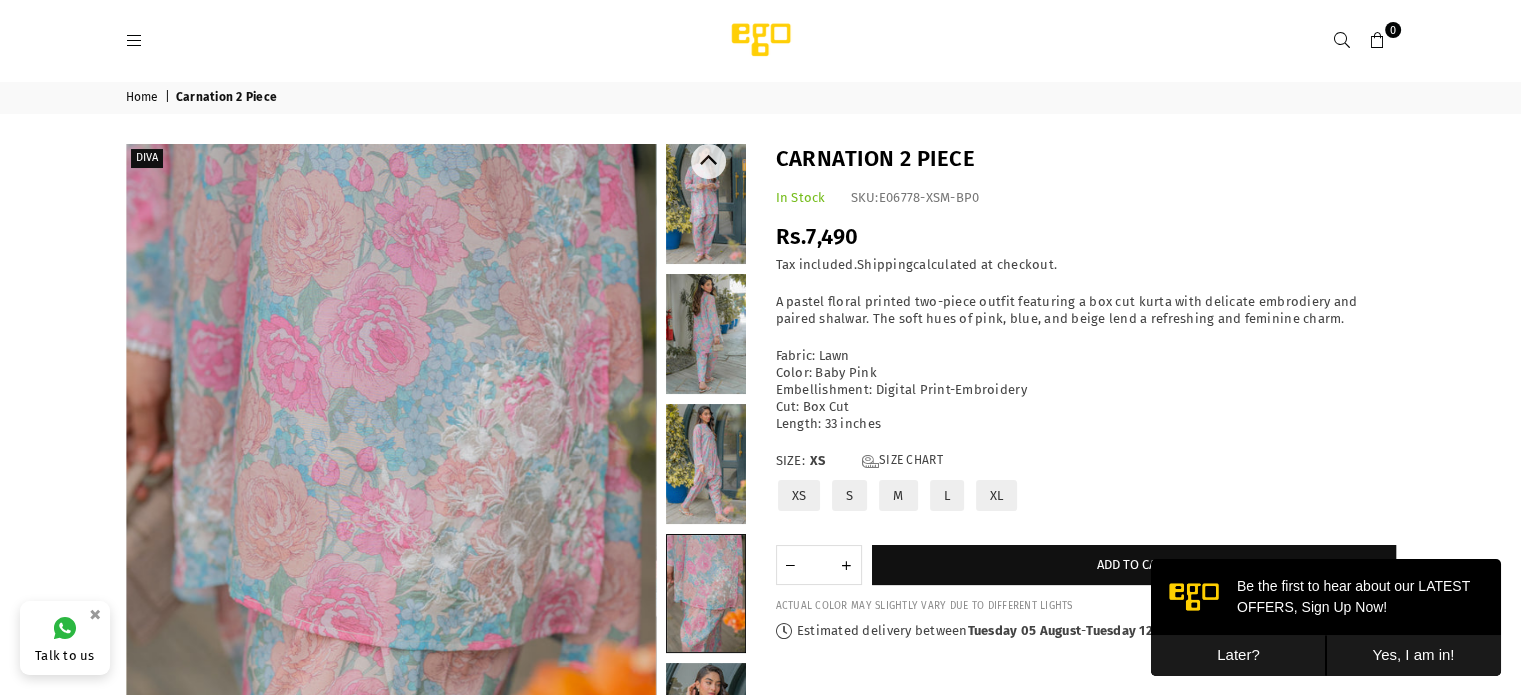 click at bounding box center (706, 723) 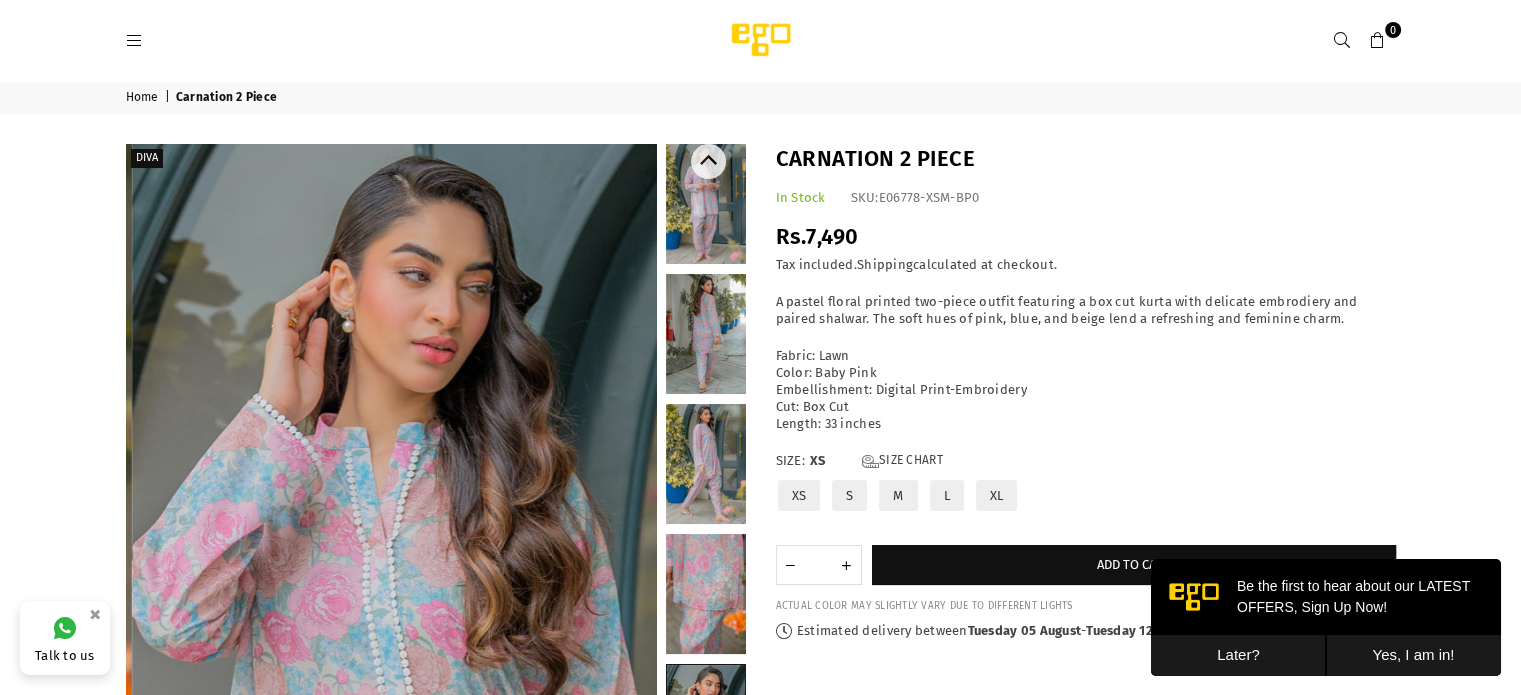 click at bounding box center (706, 594) 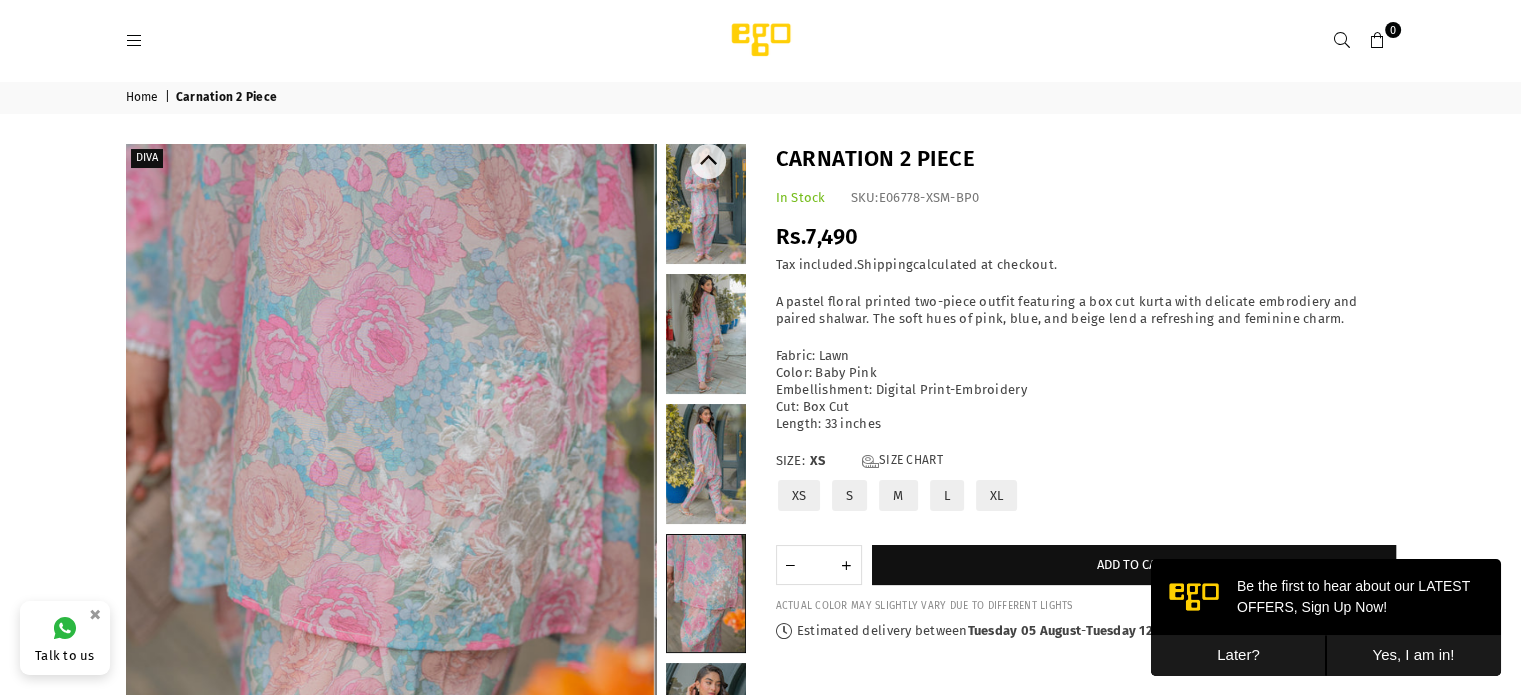 click at bounding box center (706, 464) 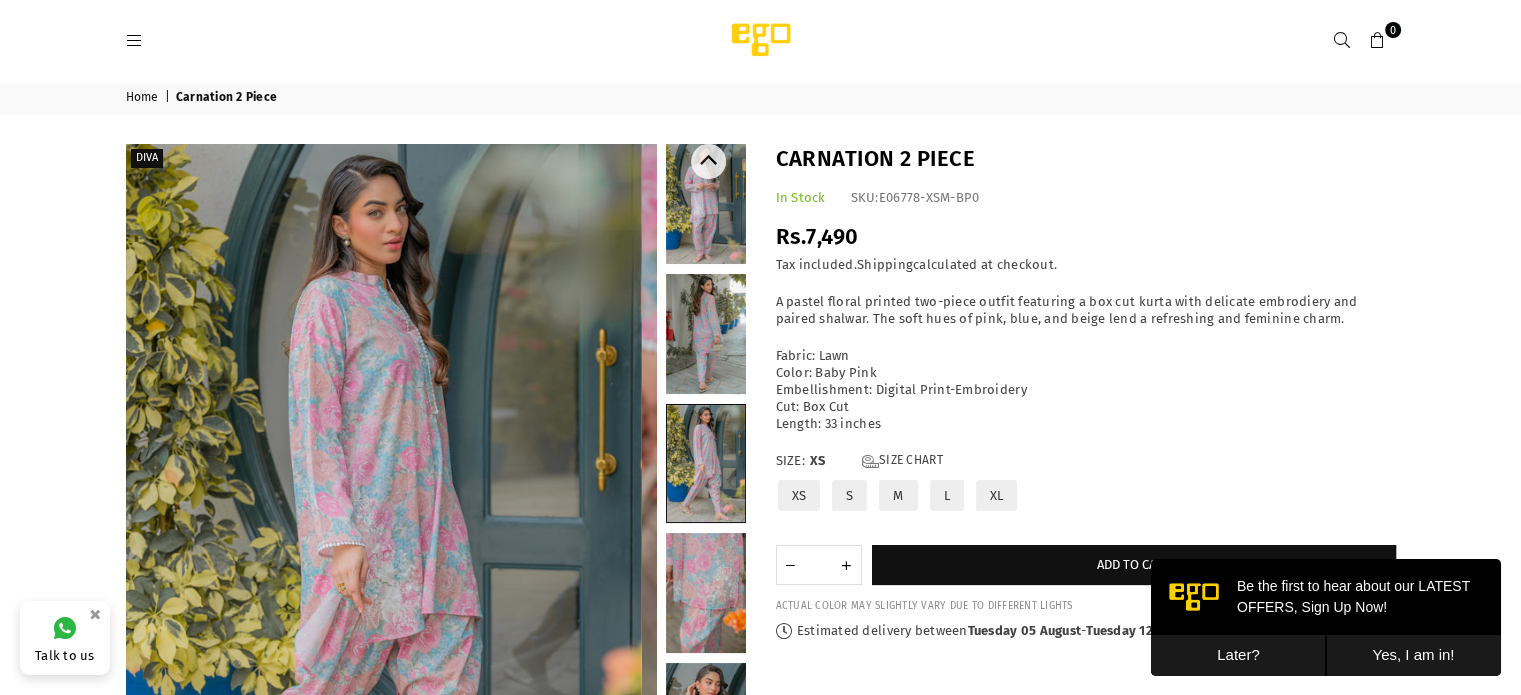 click at bounding box center (706, 334) 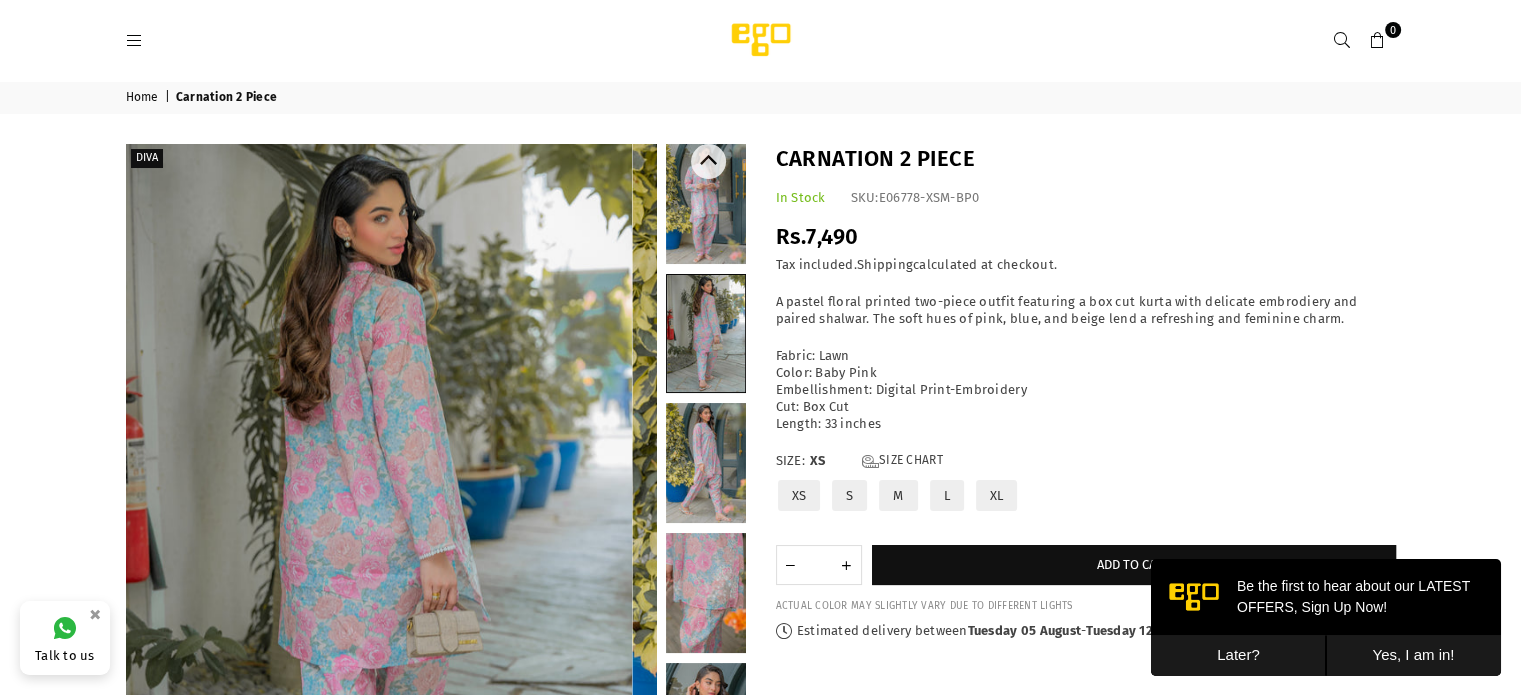 click at bounding box center [706, 204] 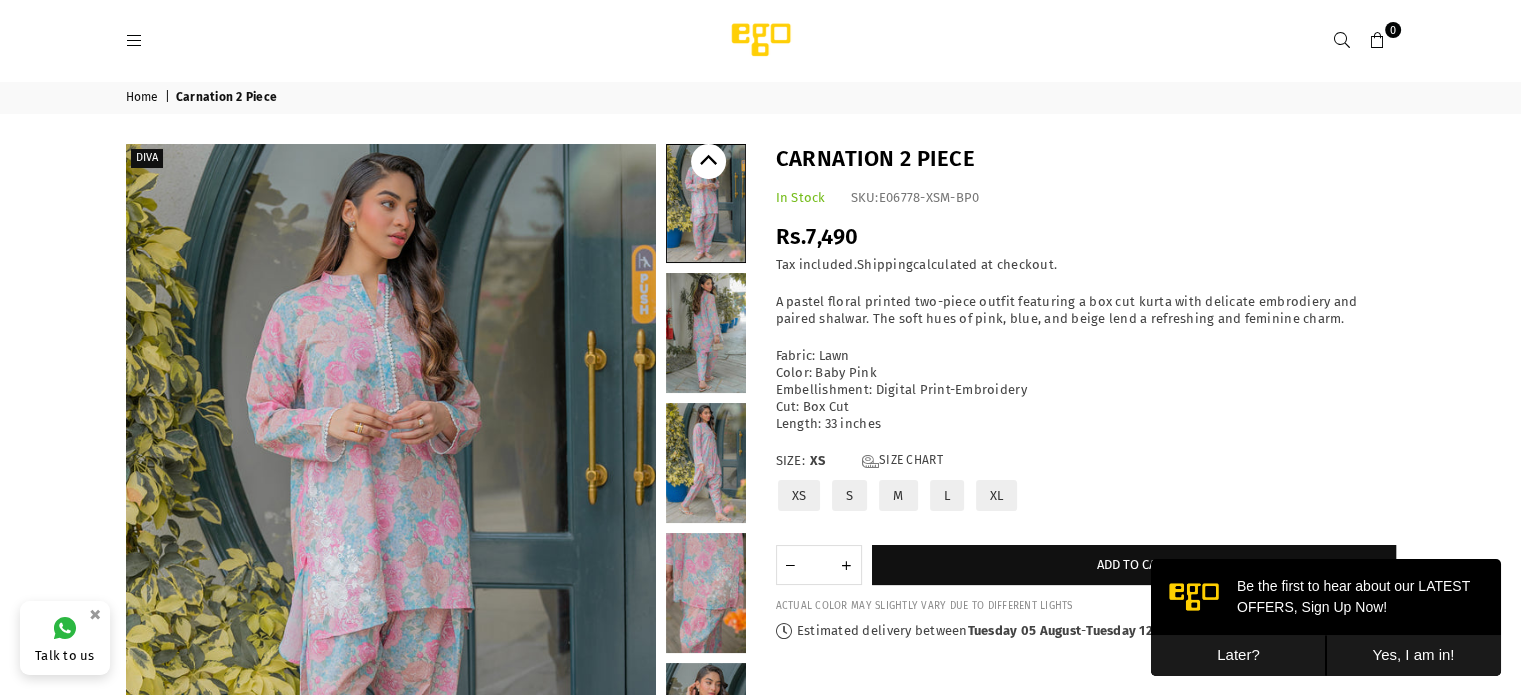 click 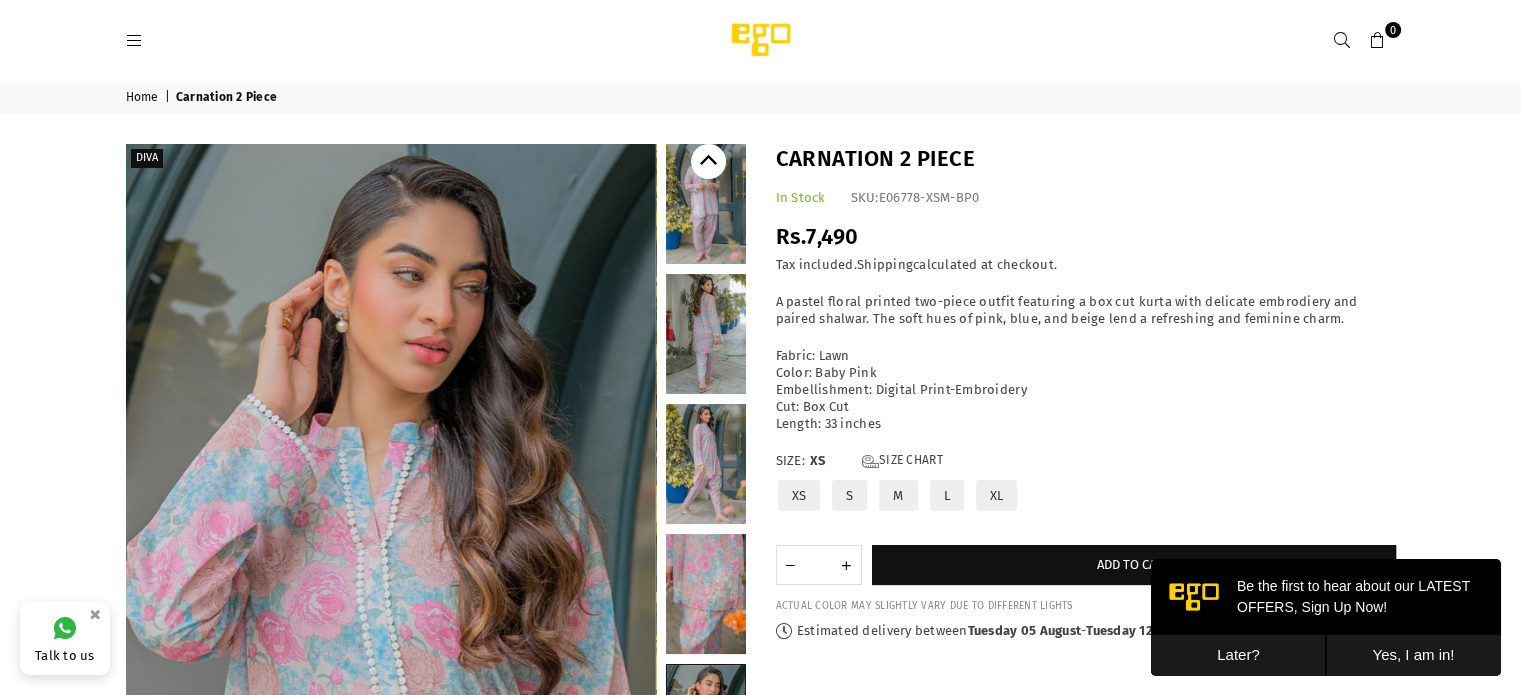 click 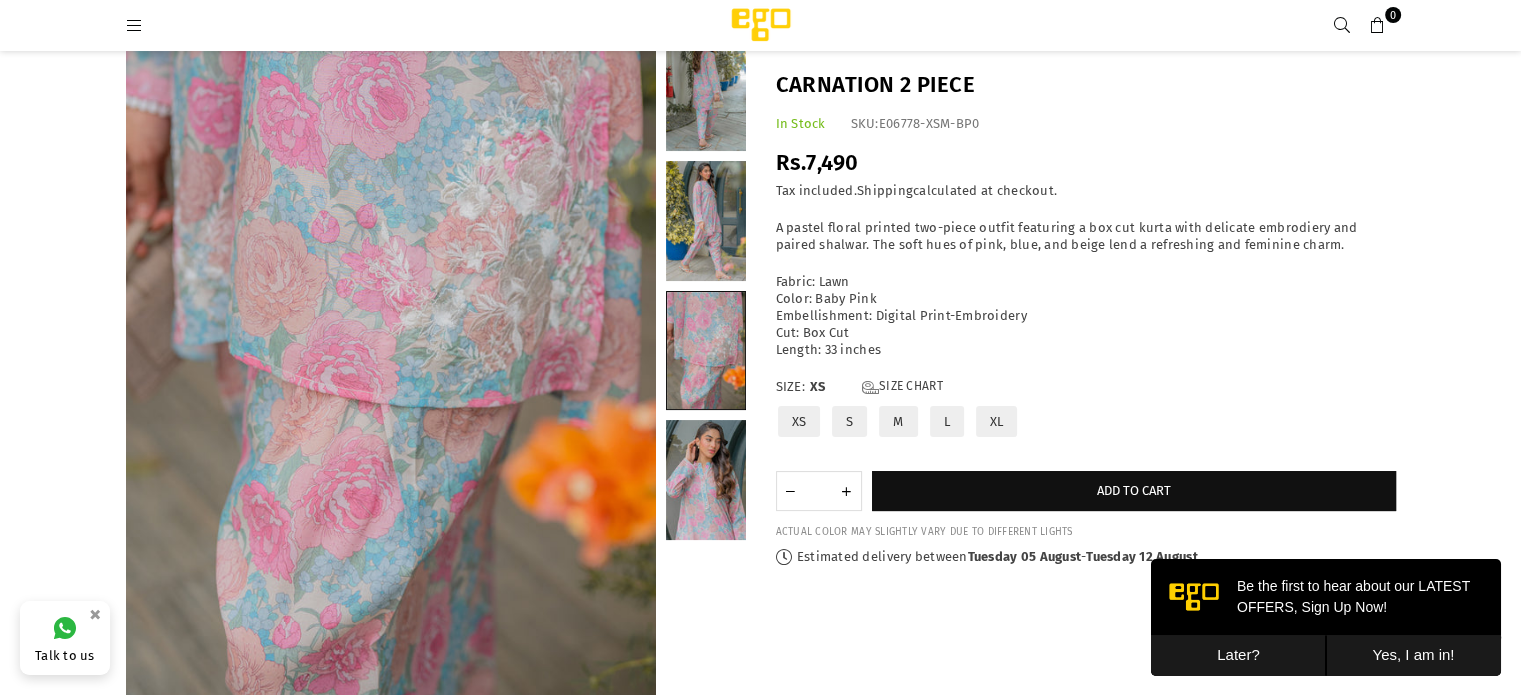 scroll, scrollTop: 208, scrollLeft: 0, axis: vertical 